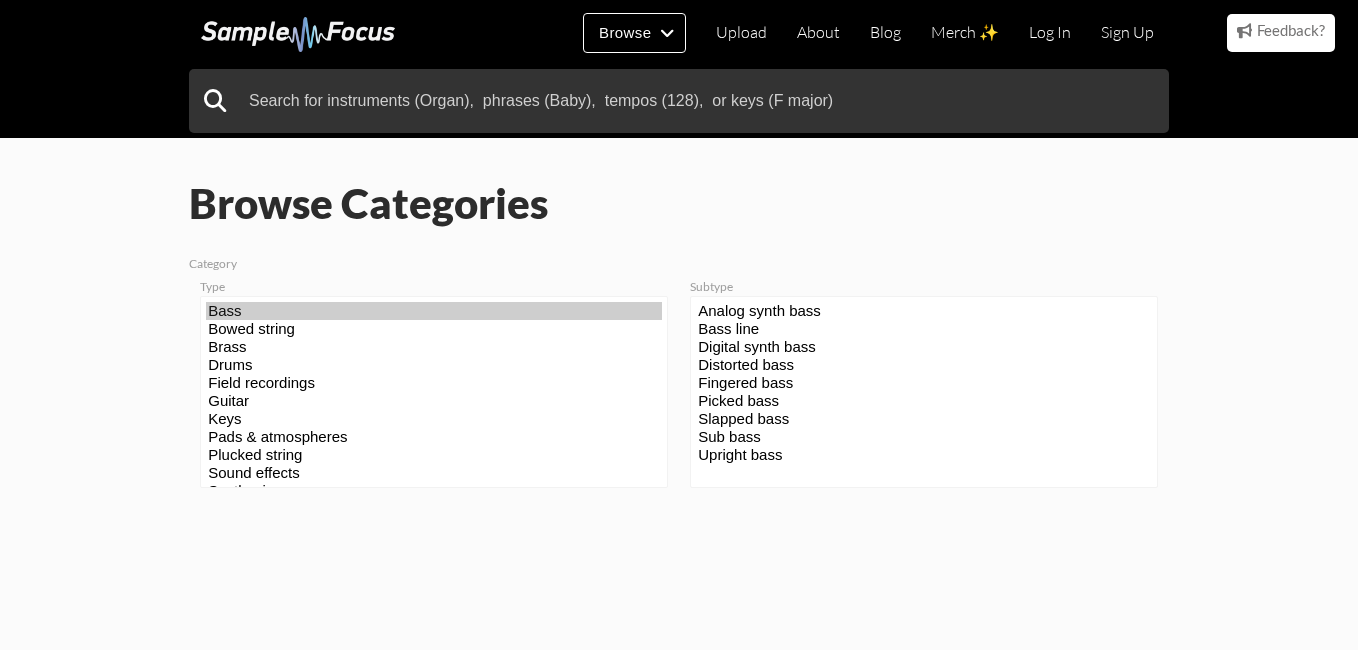 scroll, scrollTop: 0, scrollLeft: 0, axis: both 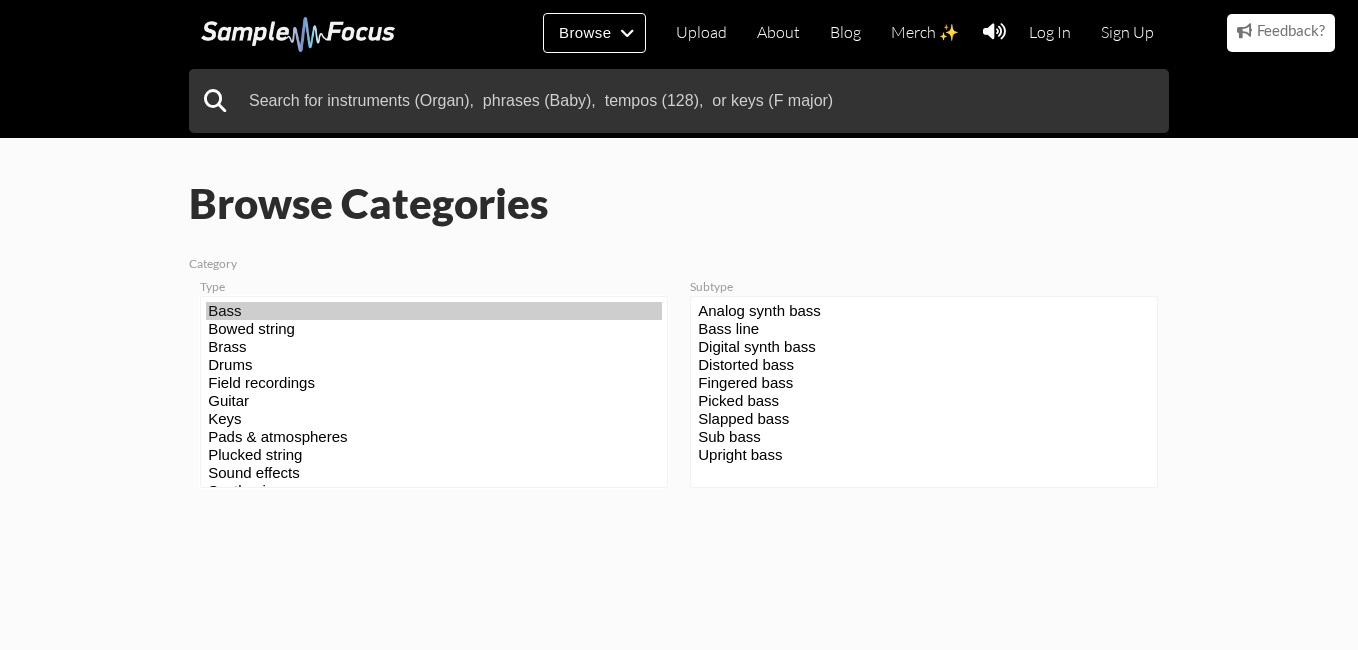 select on "23" 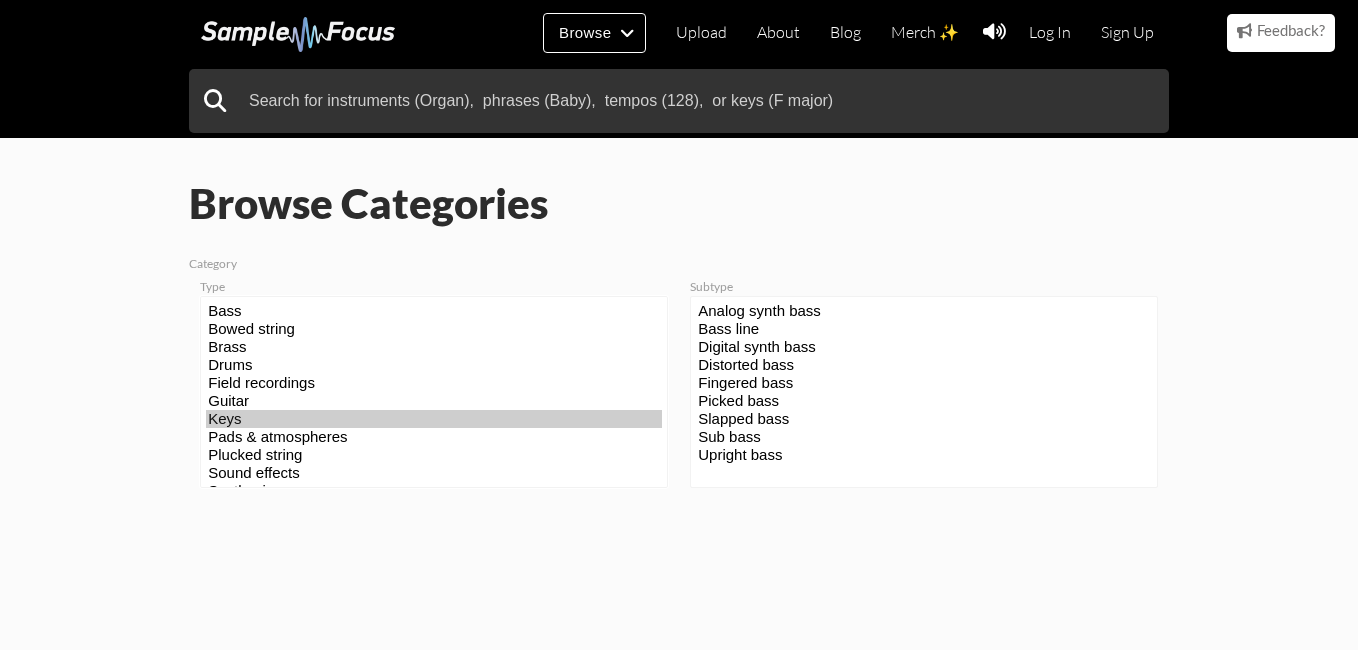 click on "Keys" at bounding box center (434, 419) 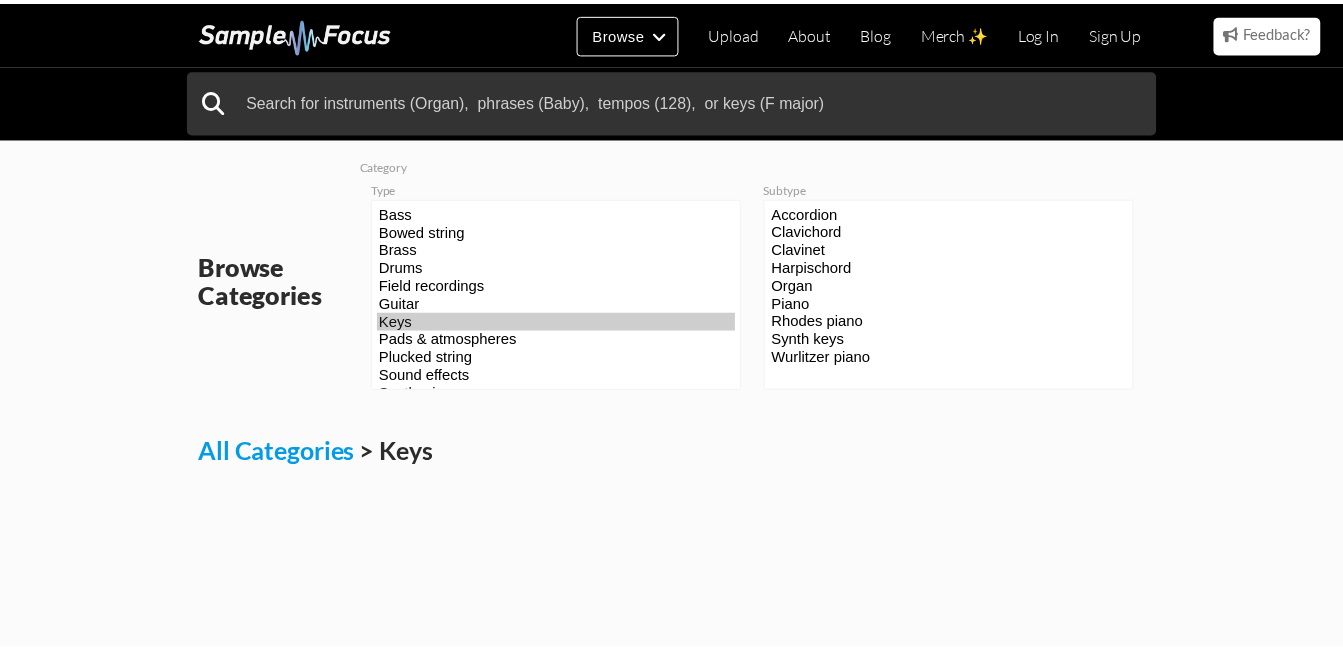 scroll, scrollTop: 0, scrollLeft: 0, axis: both 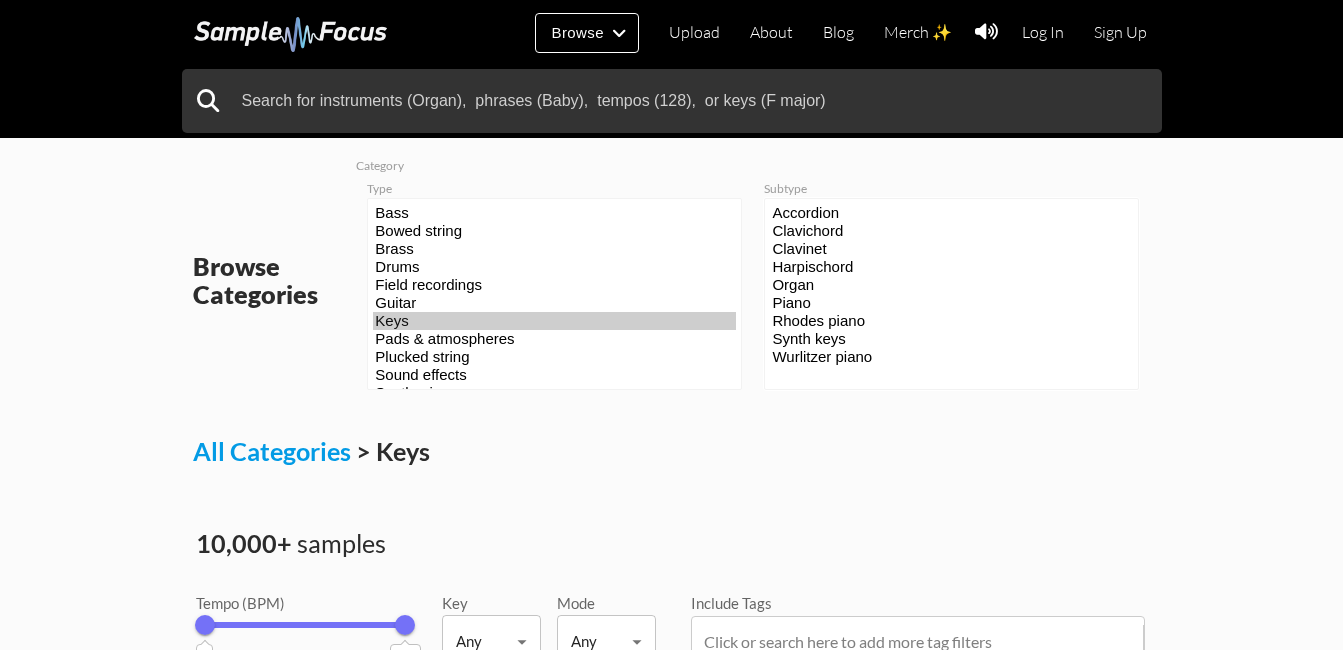 select on "29" 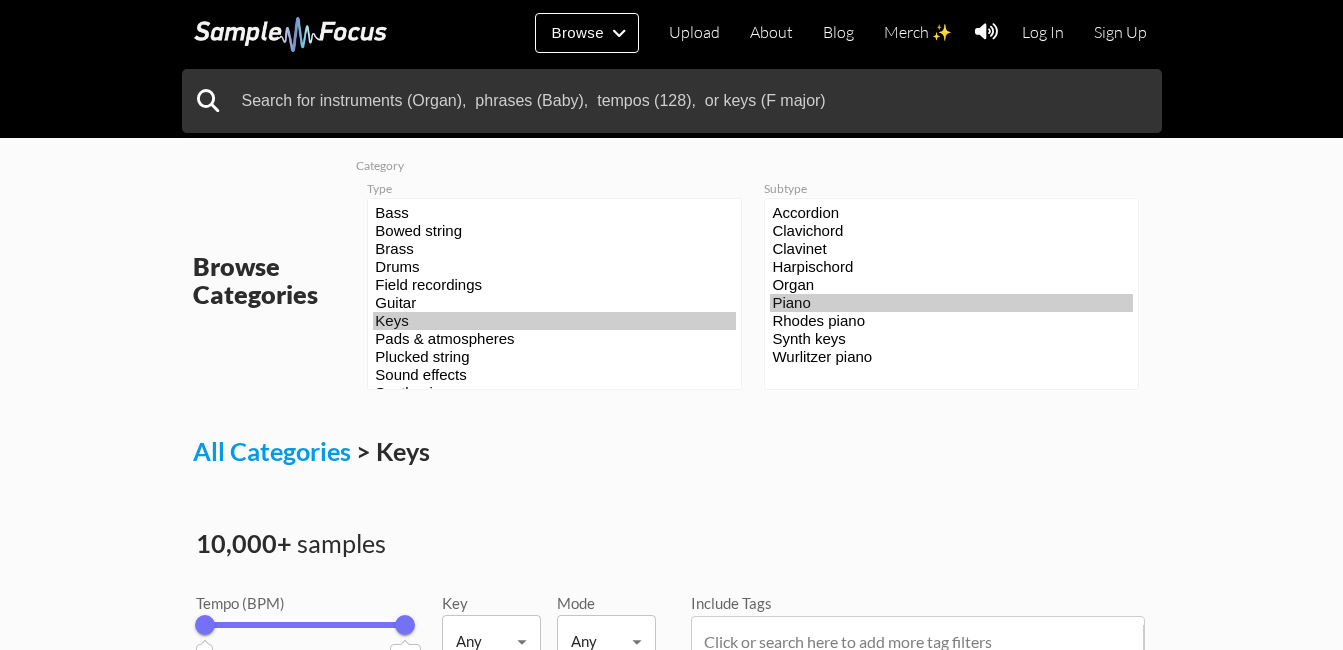 click on "Piano" at bounding box center [951, 303] 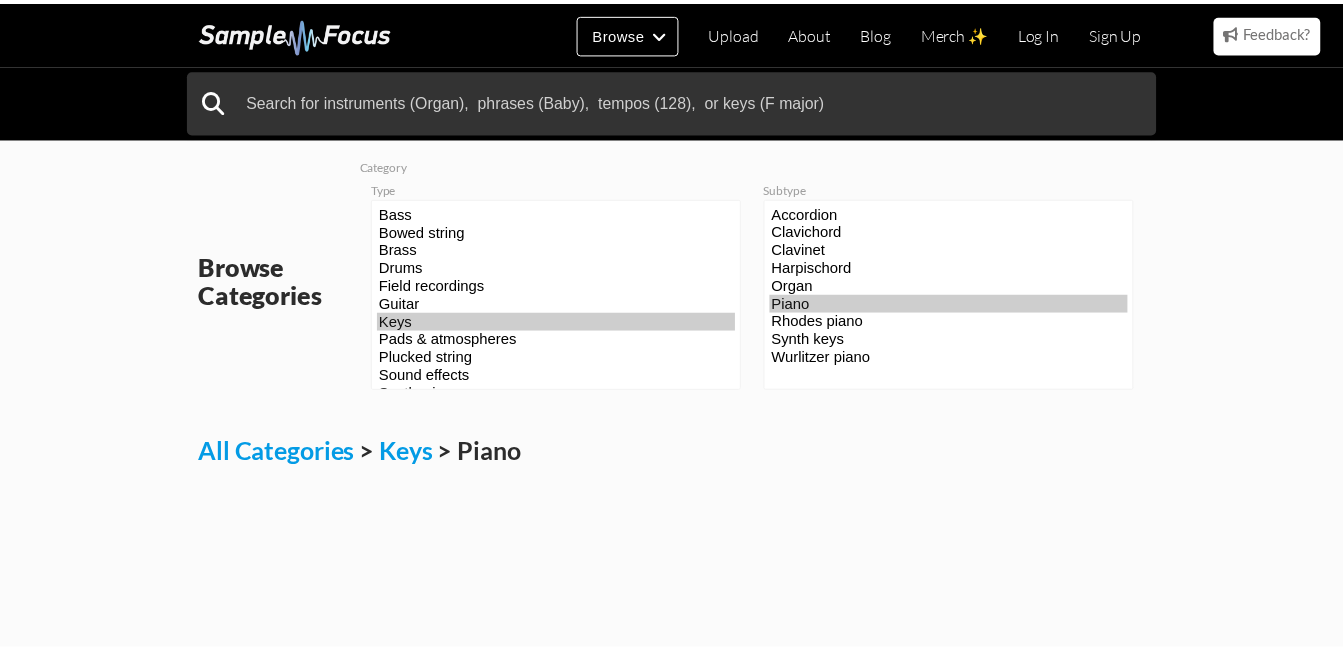 scroll, scrollTop: 0, scrollLeft: 0, axis: both 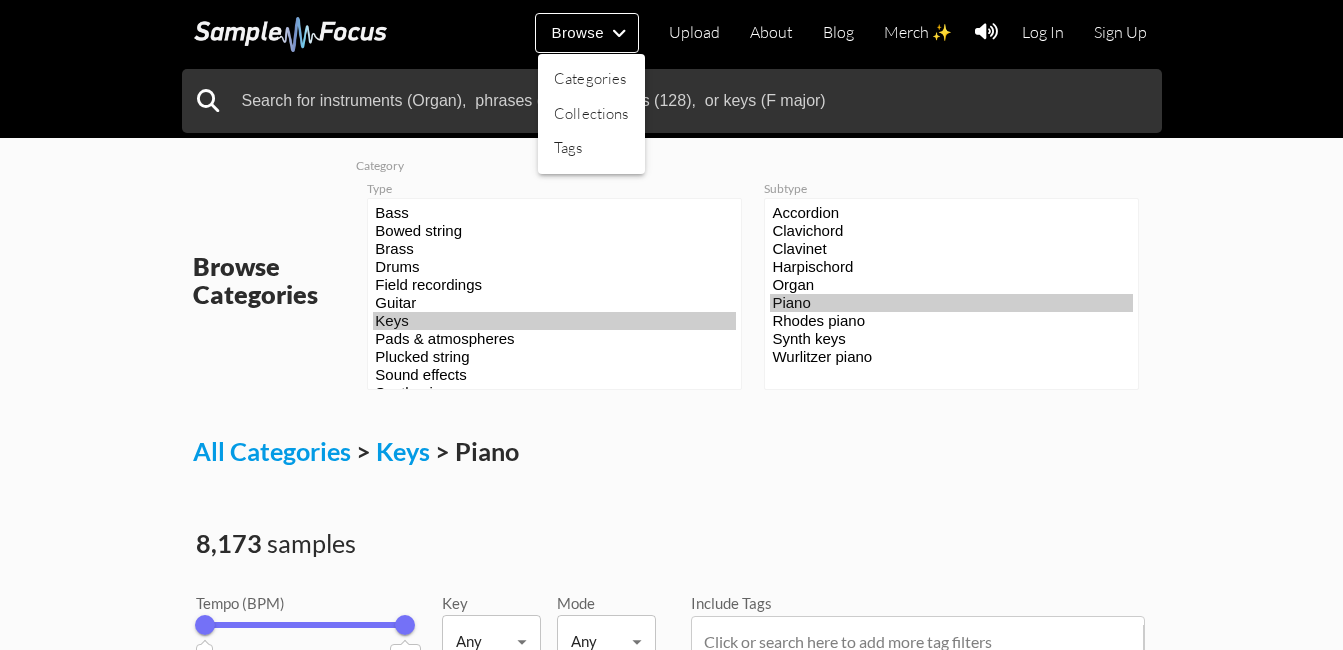 click at bounding box center (671, 325) 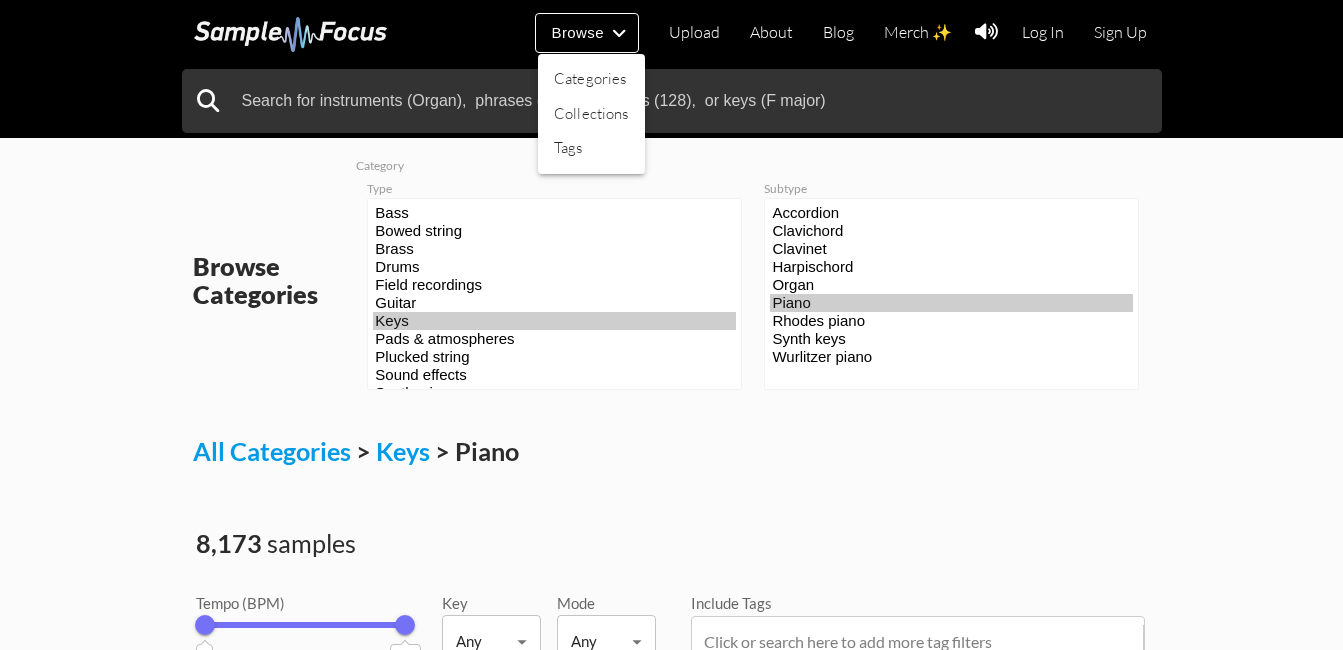 click at bounding box center [671, 325] 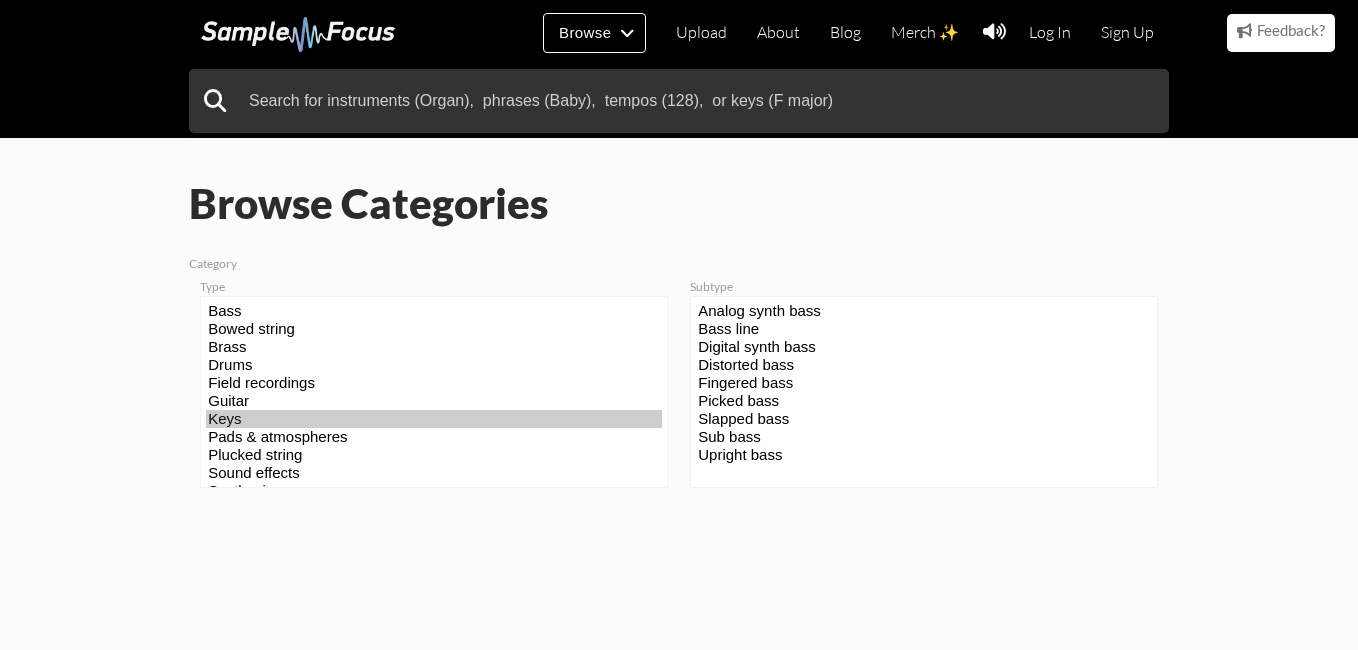 scroll, scrollTop: 0, scrollLeft: 0, axis: both 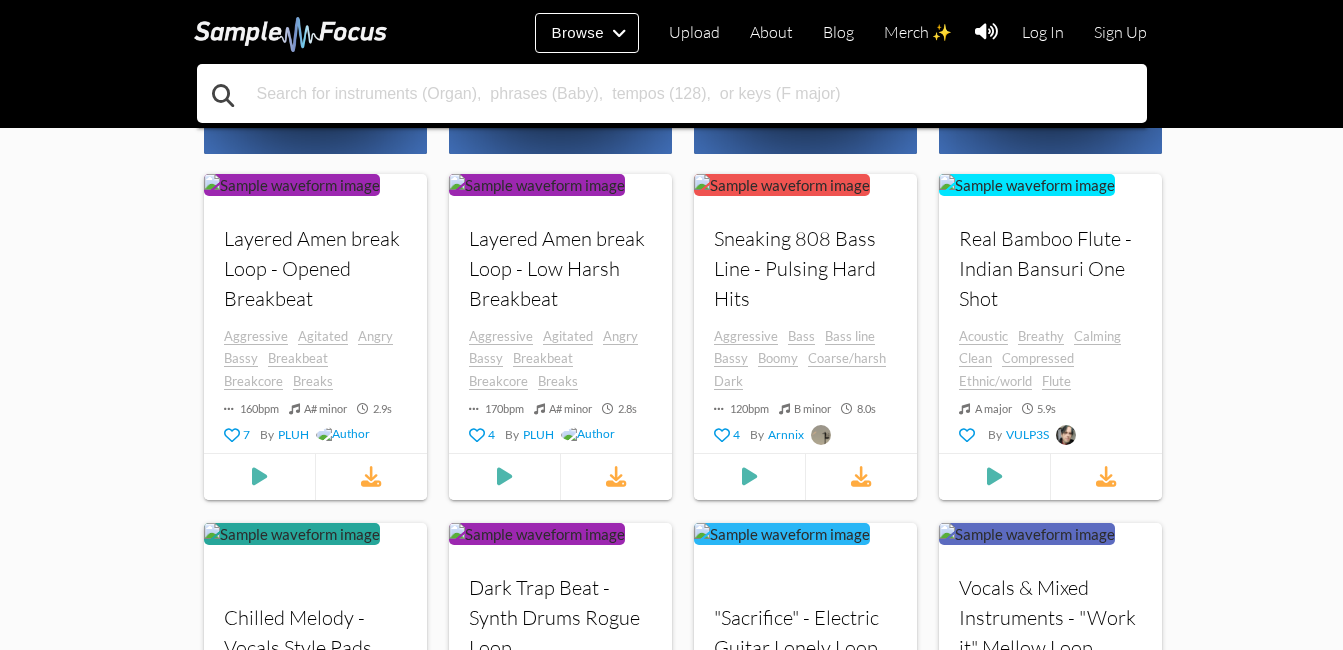 click at bounding box center [672, 93] 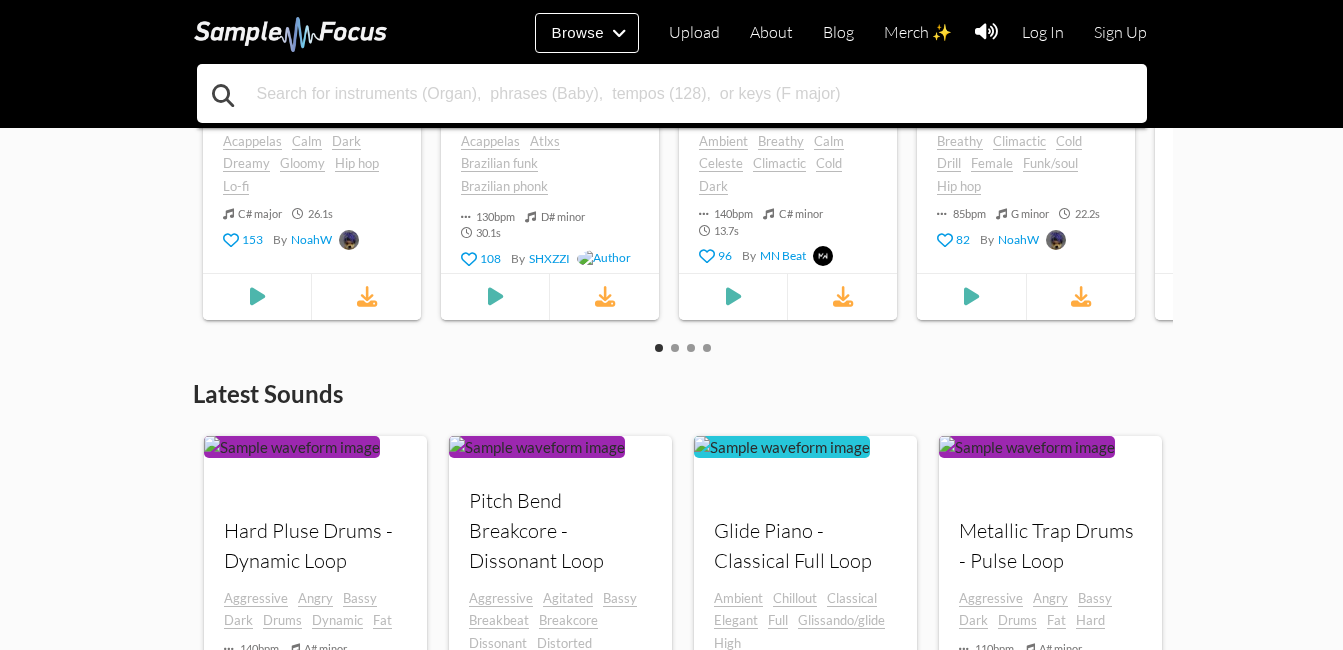 scroll, scrollTop: 587, scrollLeft: 0, axis: vertical 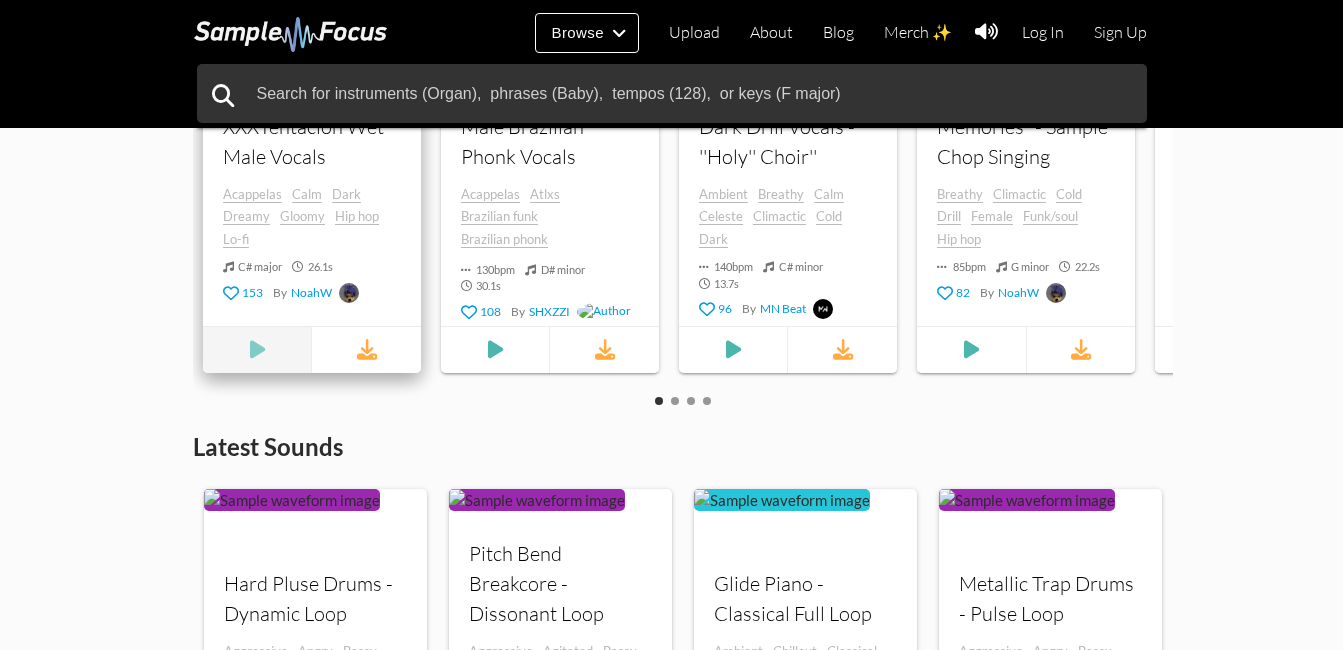 click at bounding box center (258, 350) 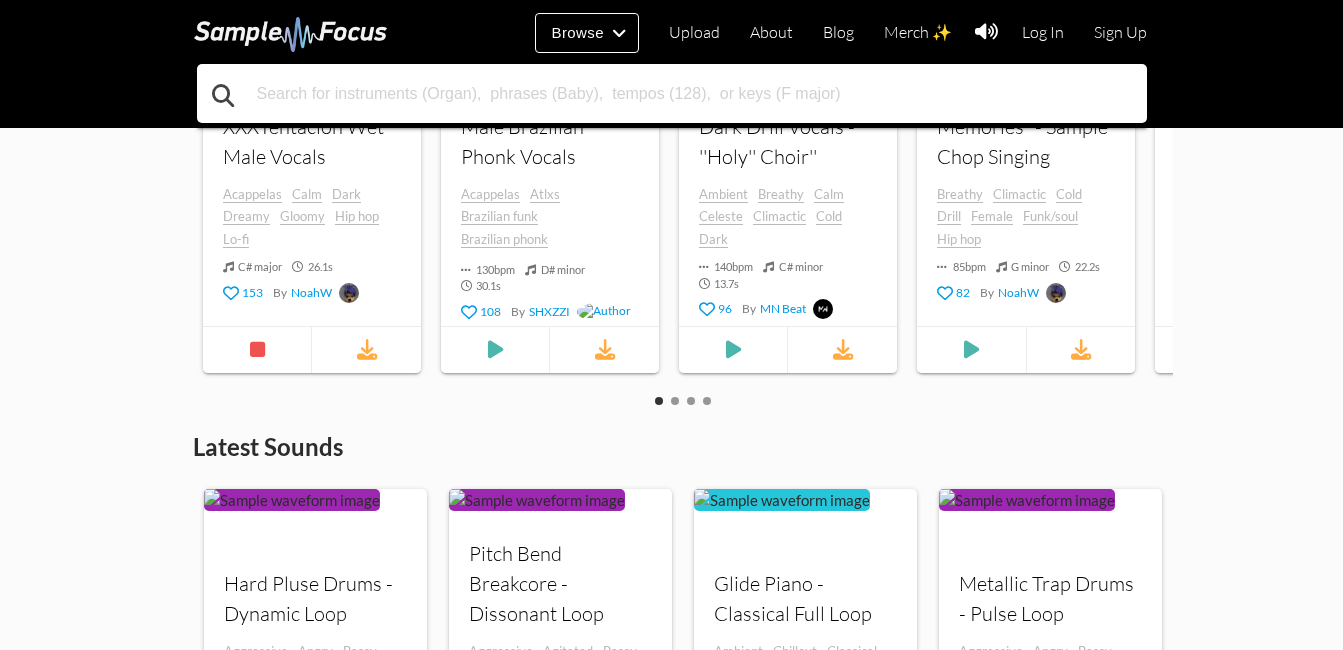 click at bounding box center (672, 93) 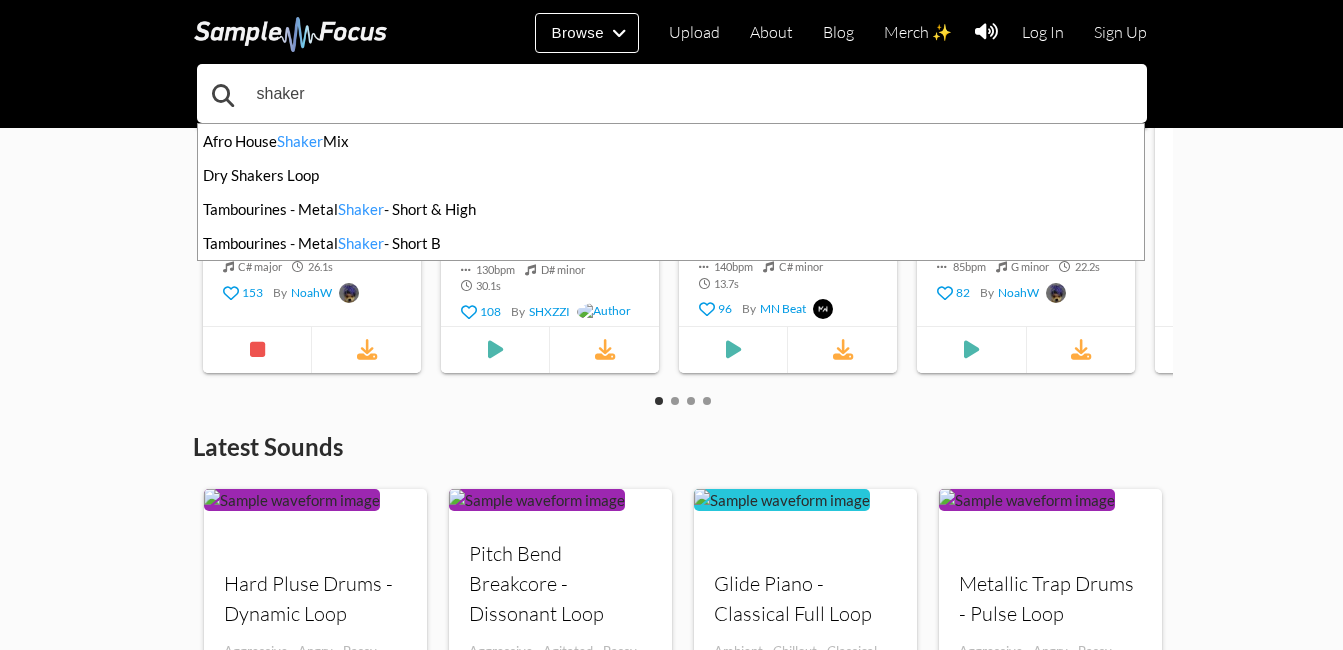 type on "shaker" 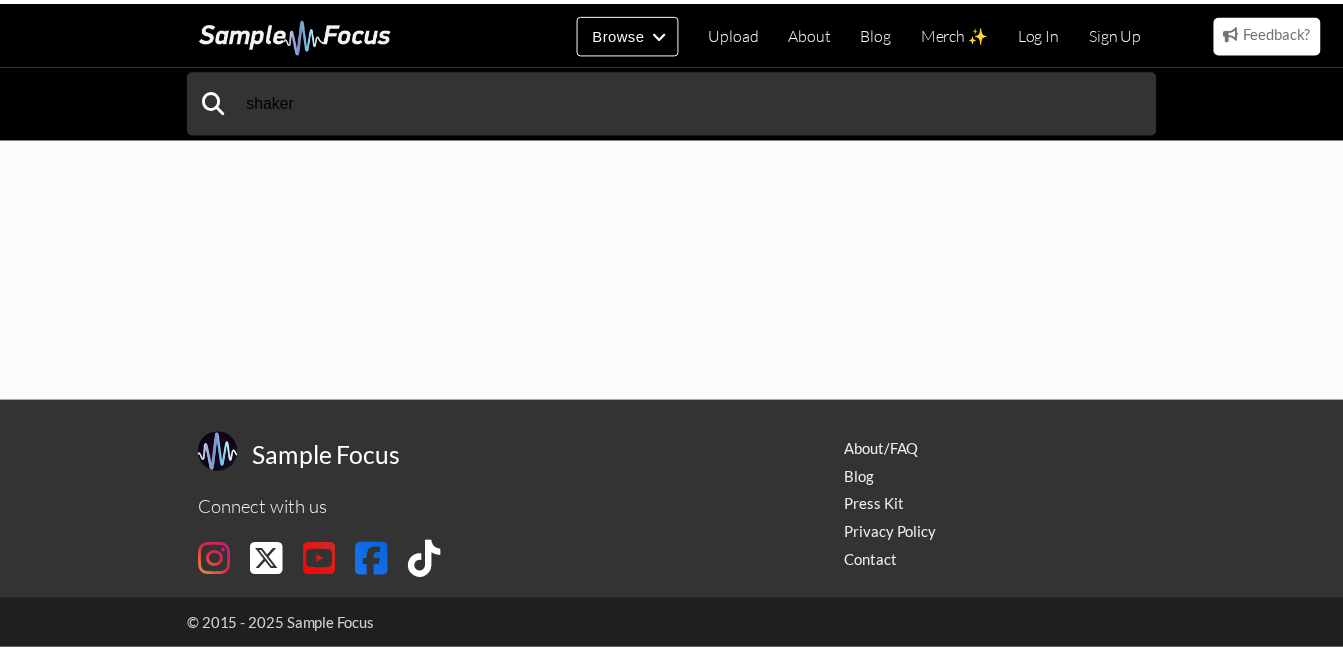 scroll, scrollTop: 0, scrollLeft: 0, axis: both 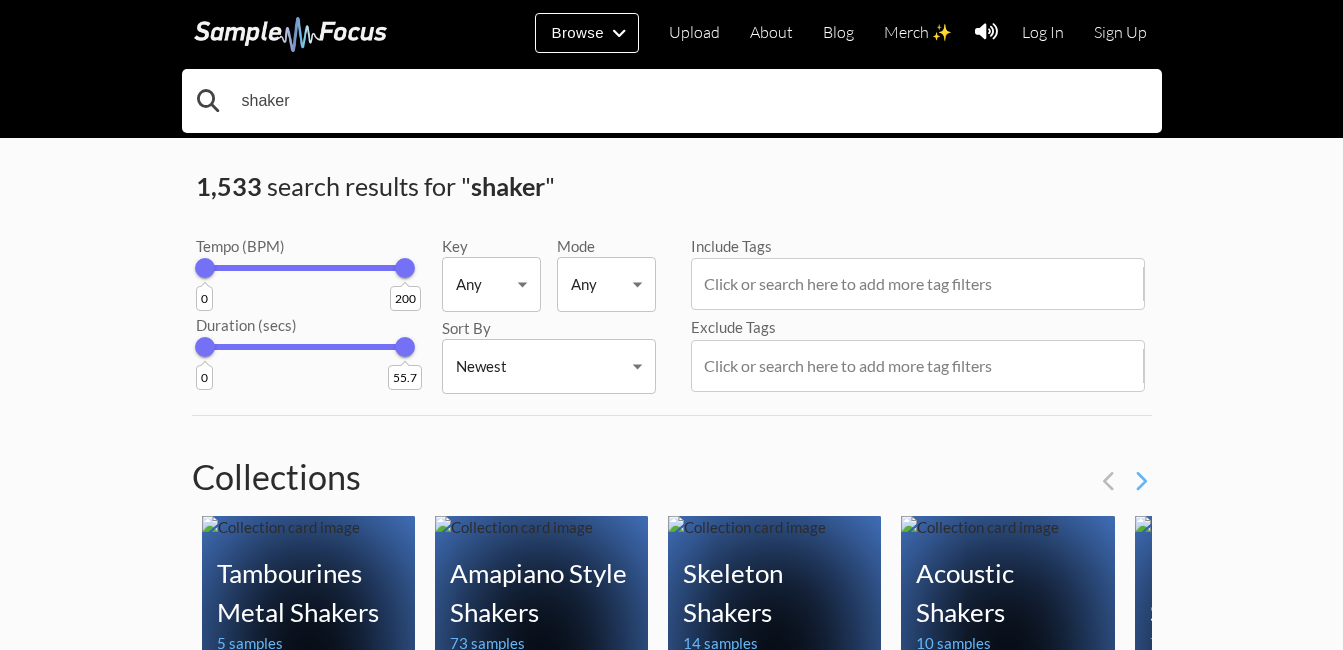 click on "shaker" at bounding box center [672, 101] 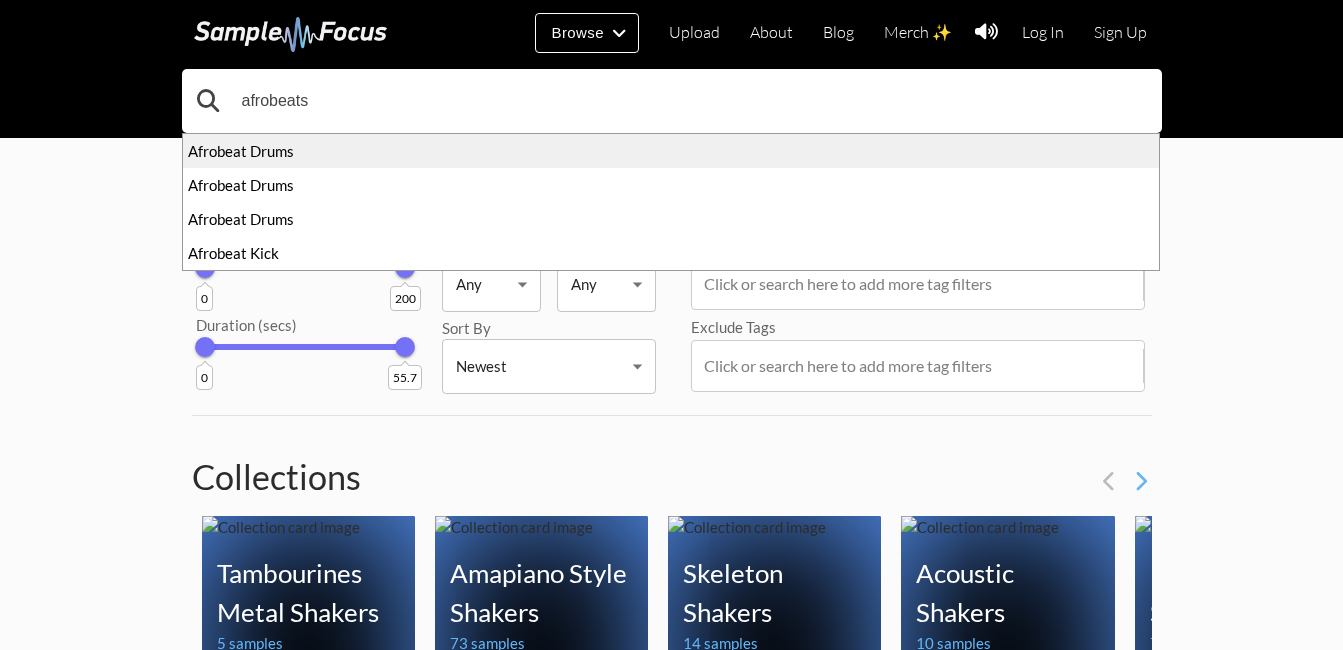 type on "afrobeats" 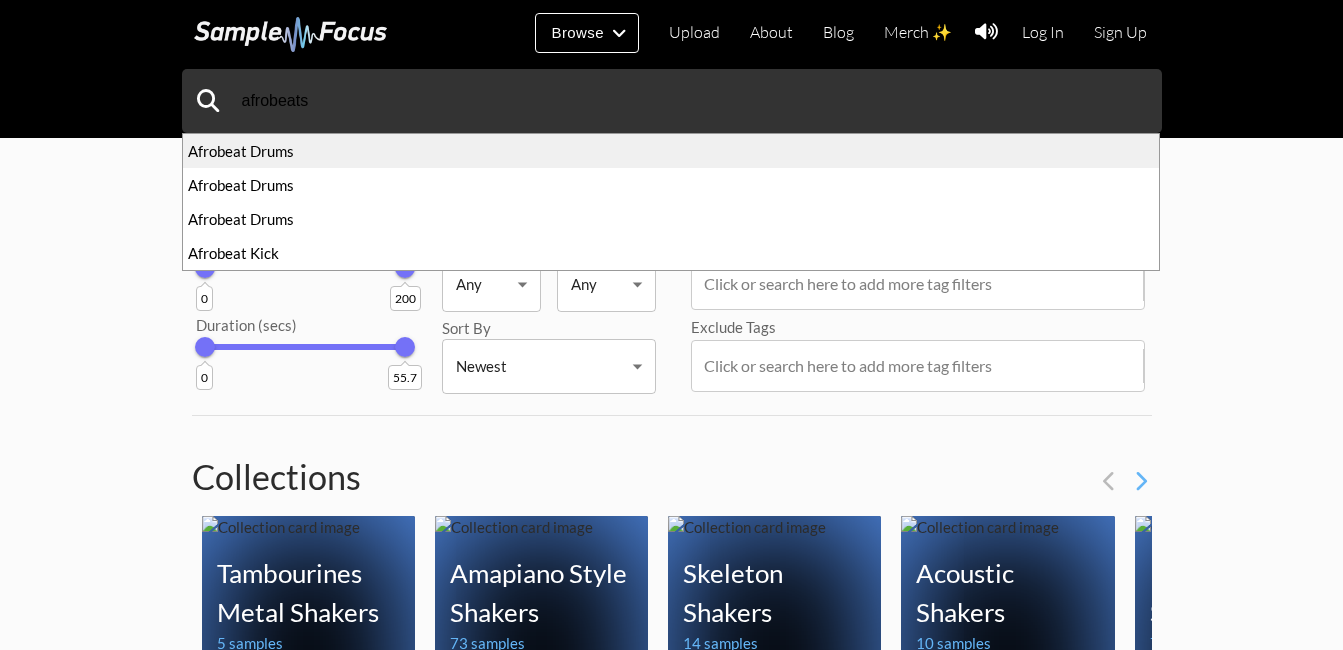 click on "Afrobeat Drums" at bounding box center (671, 151) 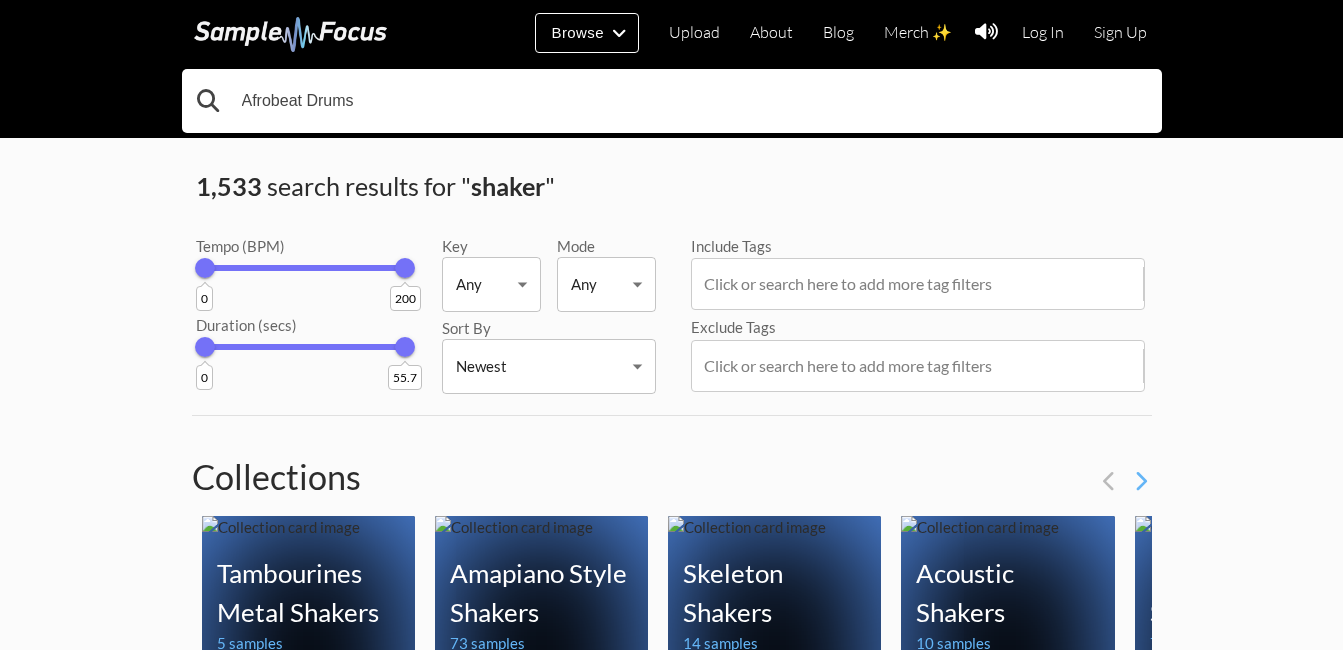 click on "Afrobeat Drums" at bounding box center (672, 101) 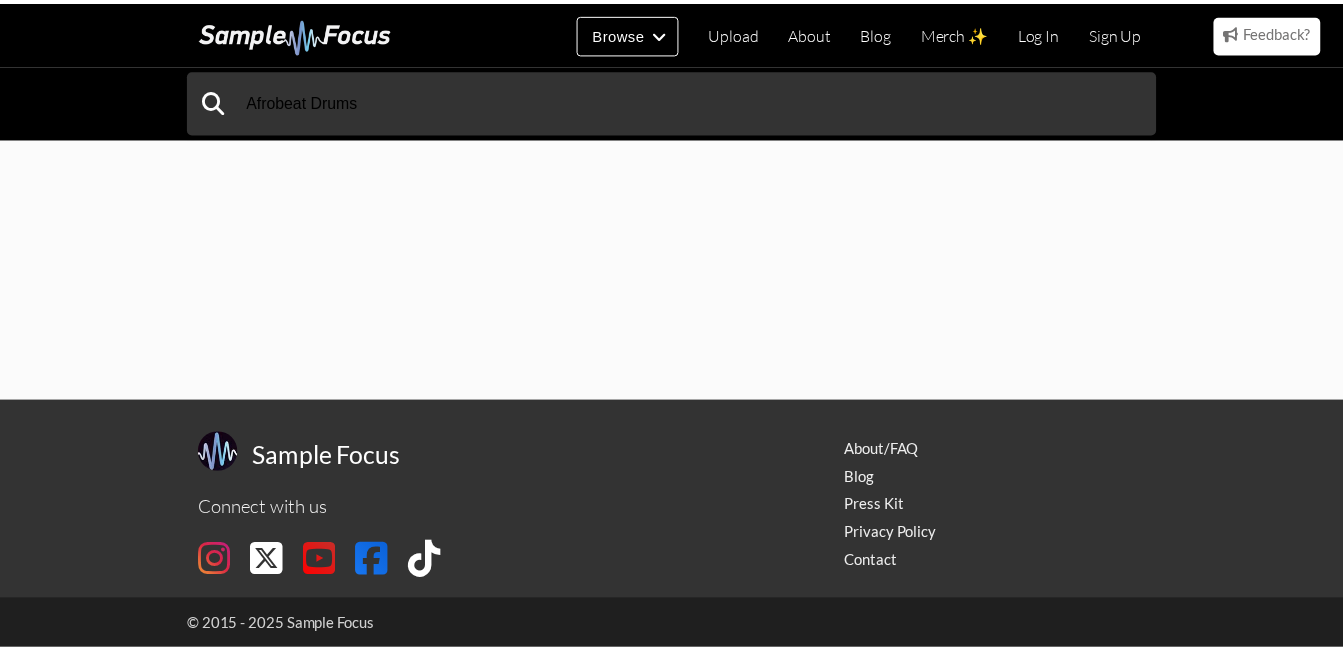 scroll, scrollTop: 0, scrollLeft: 0, axis: both 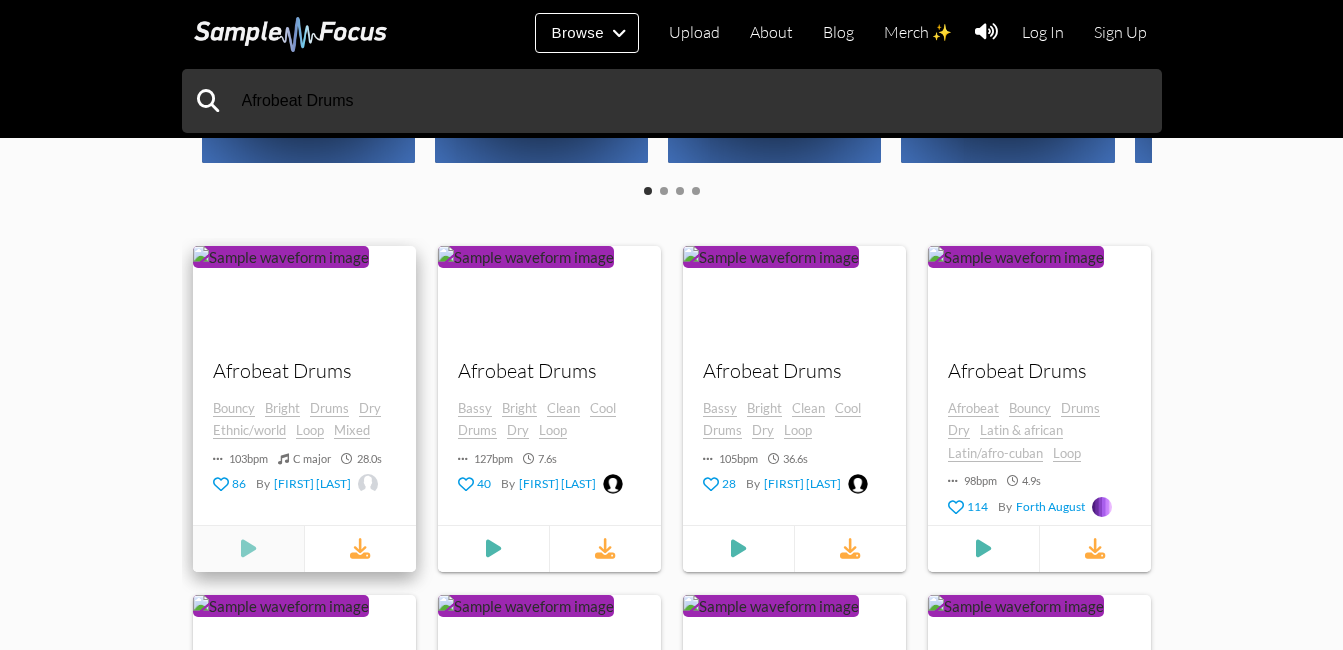 click at bounding box center (248, 549) 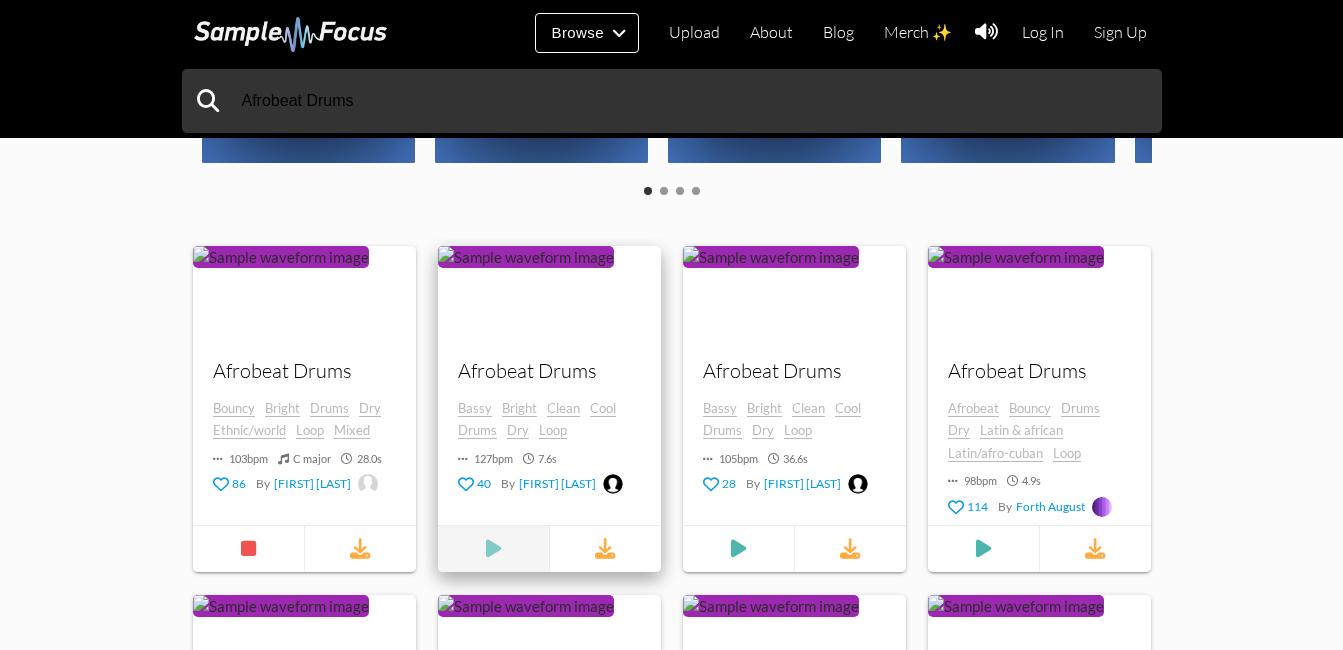 click at bounding box center [492, 549] 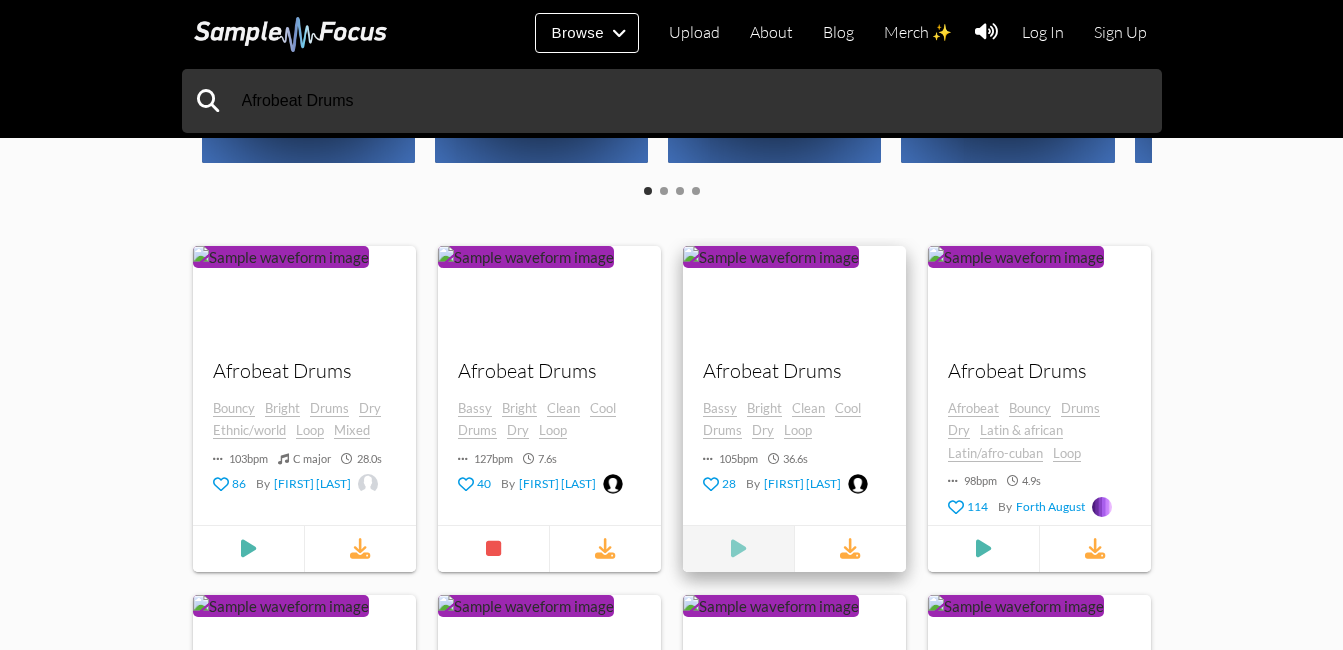 click at bounding box center [247, 549] 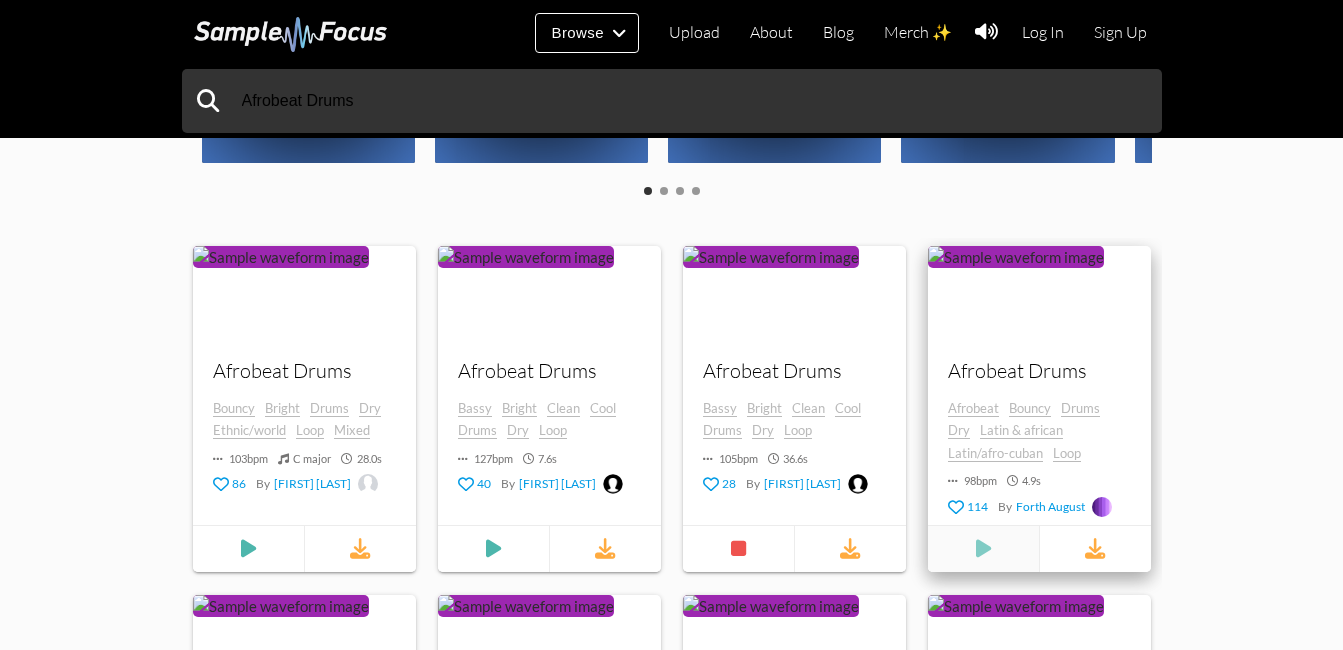 click at bounding box center (247, 549) 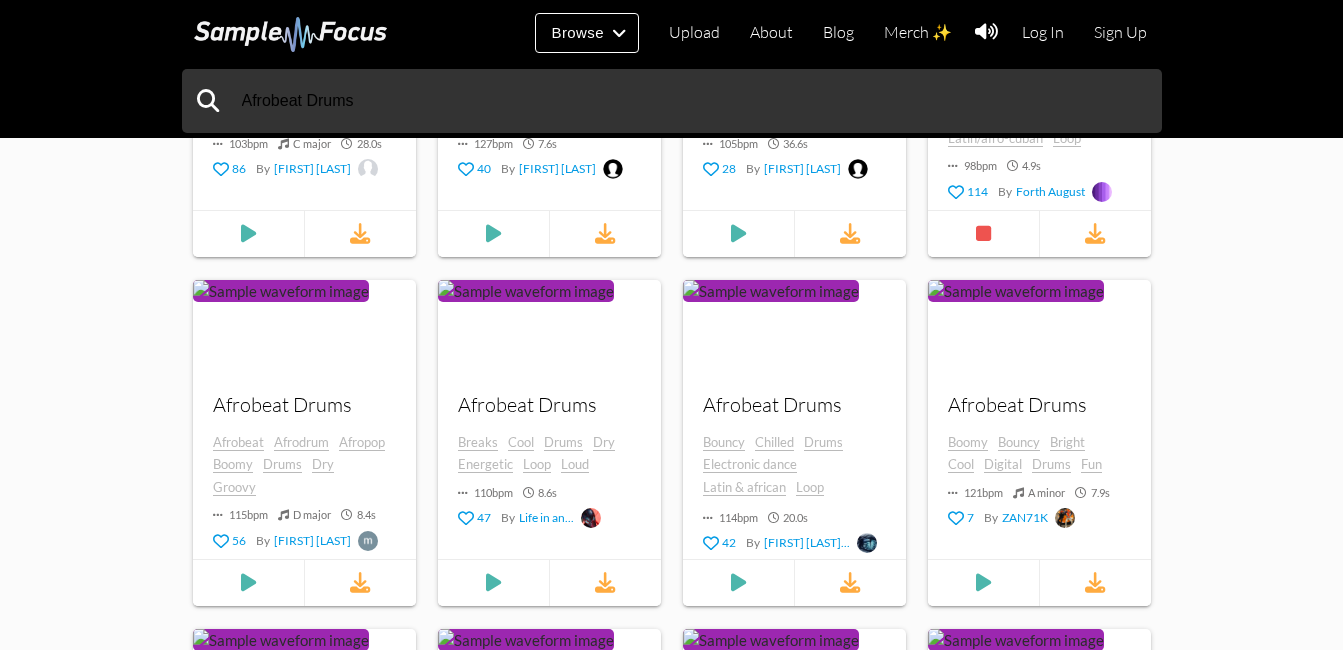 scroll, scrollTop: 1133, scrollLeft: 0, axis: vertical 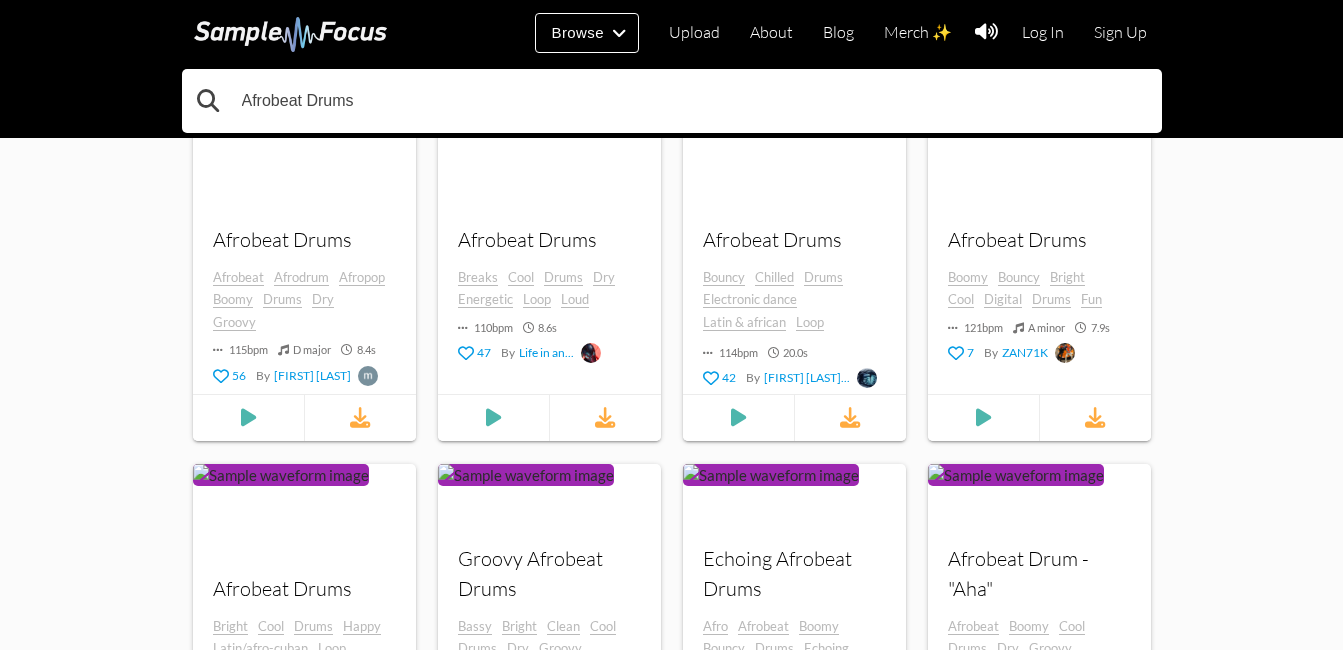 click on "Afrobeat Drums" at bounding box center (672, 101) 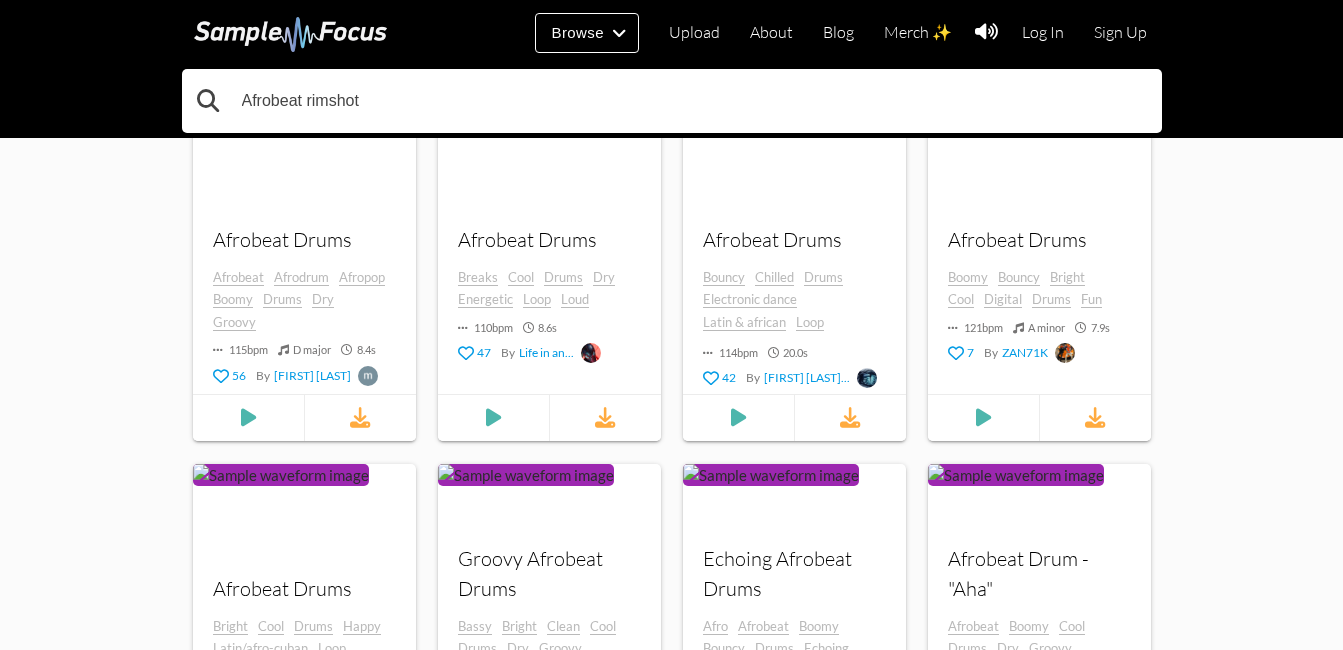 type on "Afrobeat rimshot" 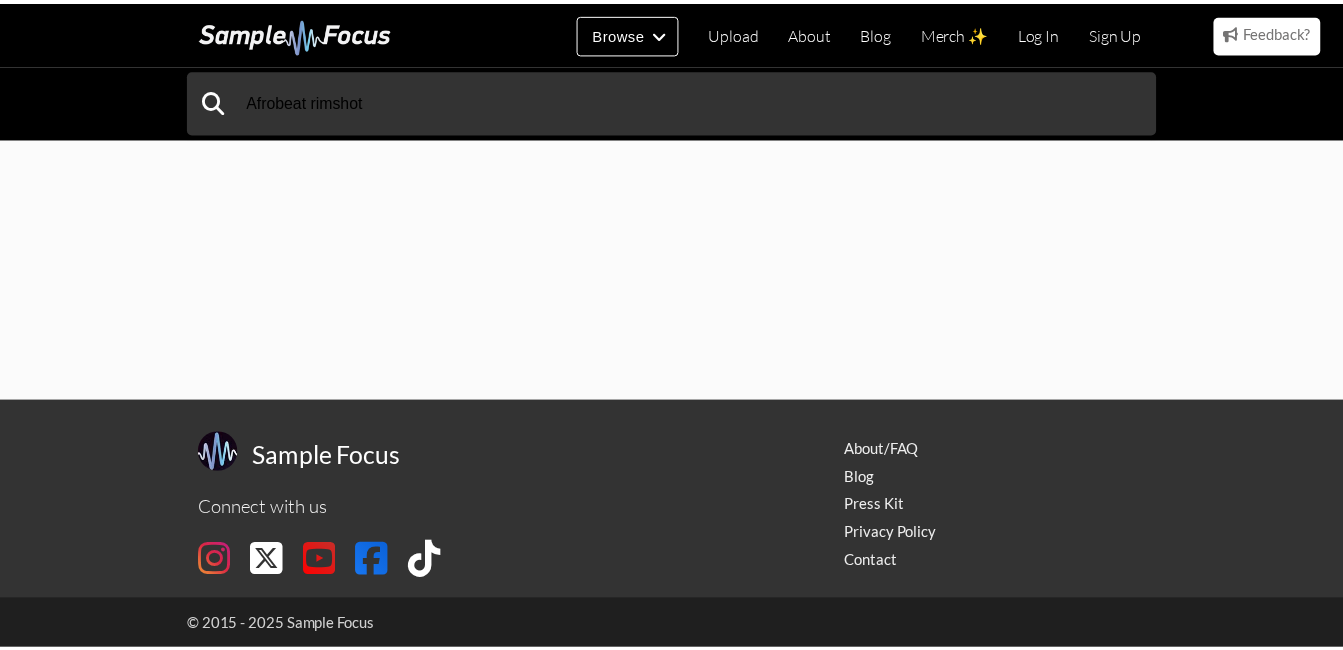 scroll, scrollTop: 0, scrollLeft: 0, axis: both 